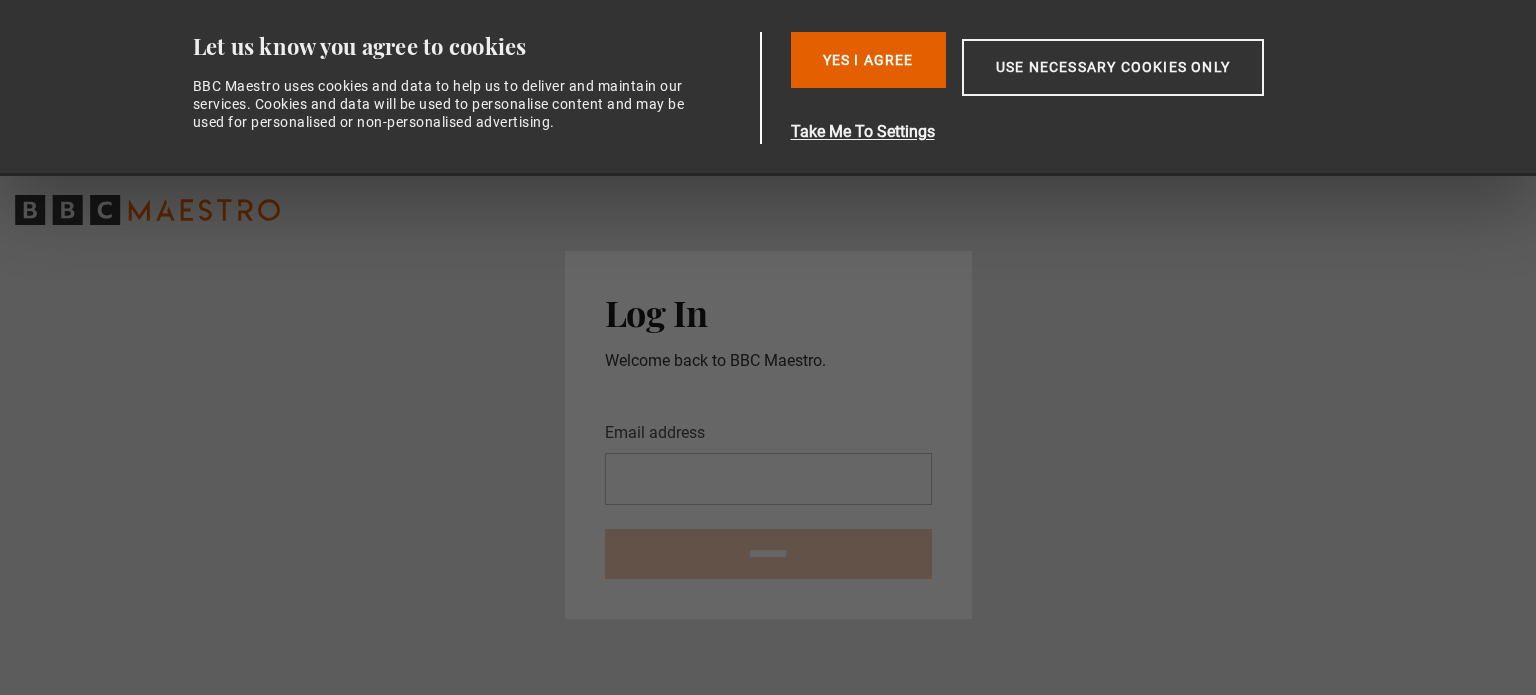 scroll, scrollTop: 0, scrollLeft: 0, axis: both 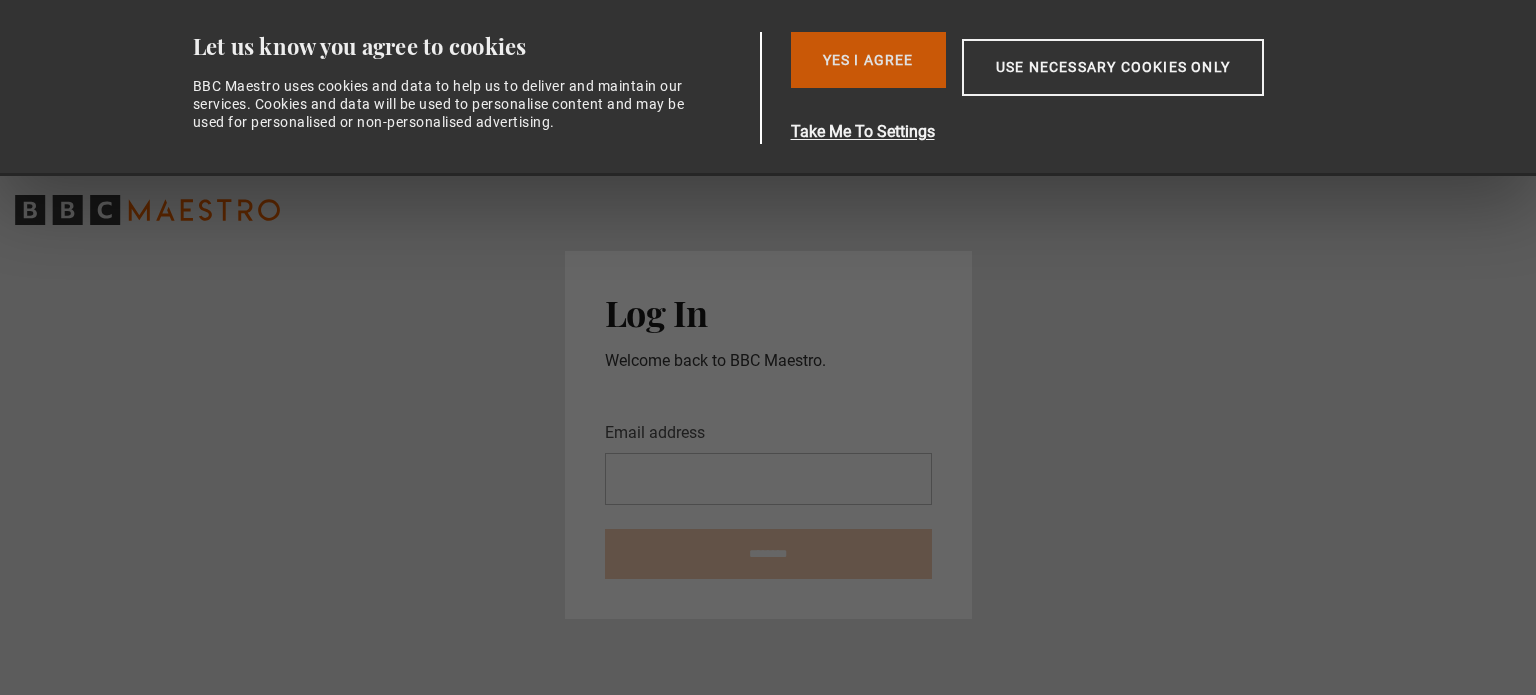 click on "Yes I Agree" at bounding box center (868, 60) 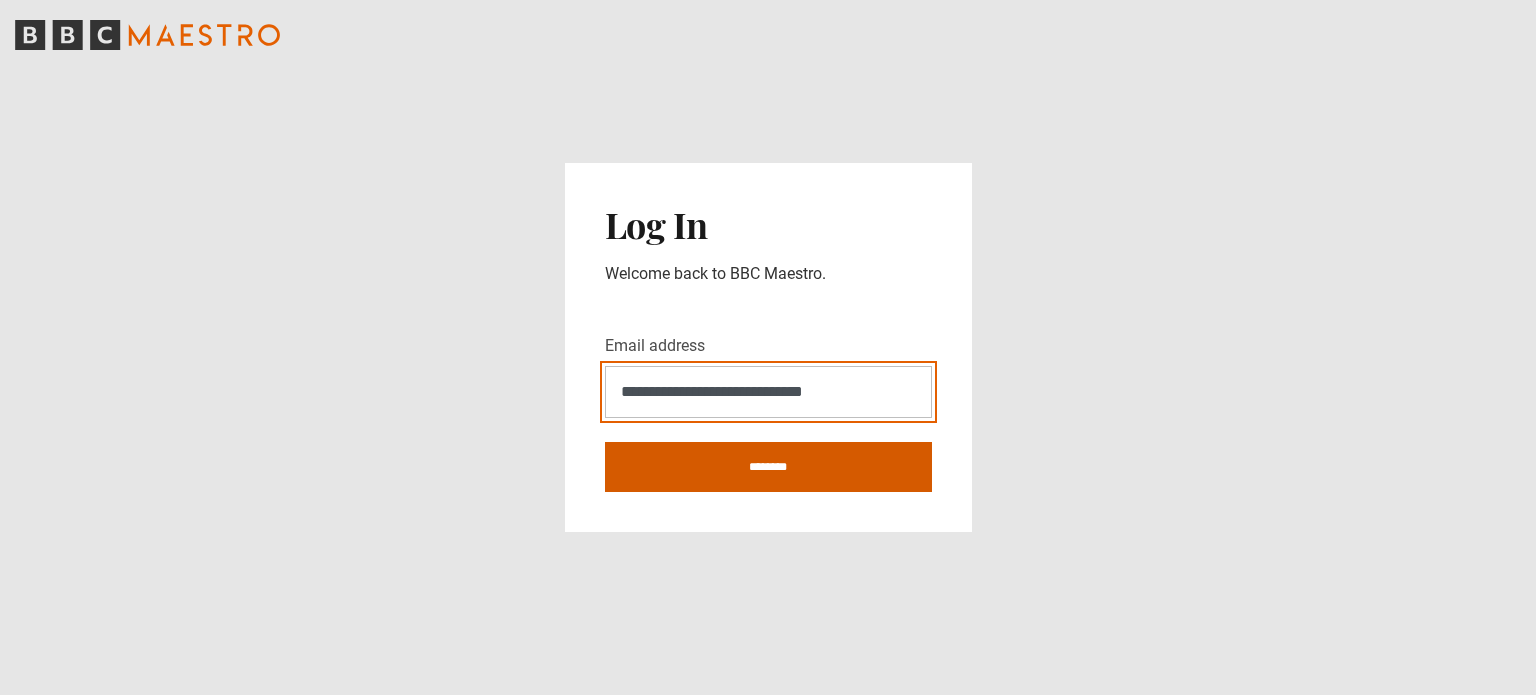 type on "**********" 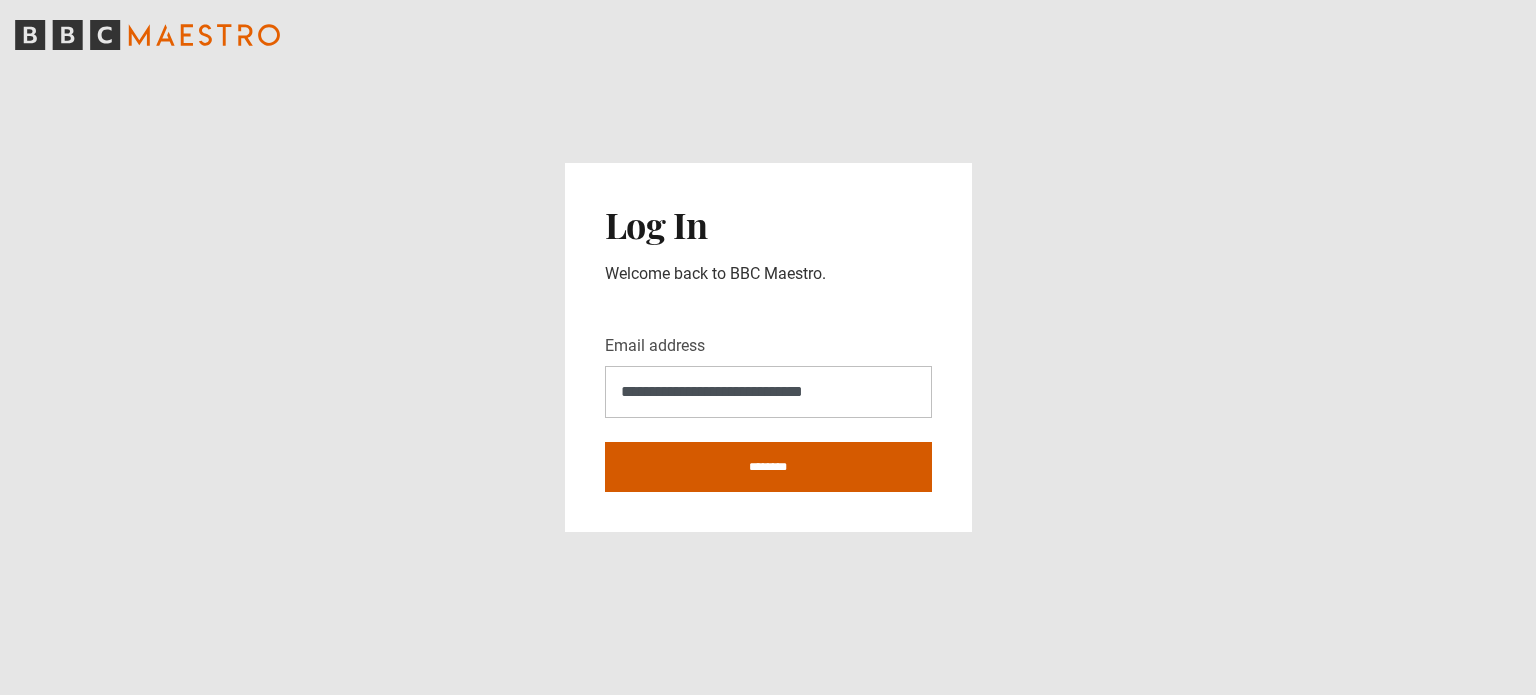 click on "********" at bounding box center [768, 467] 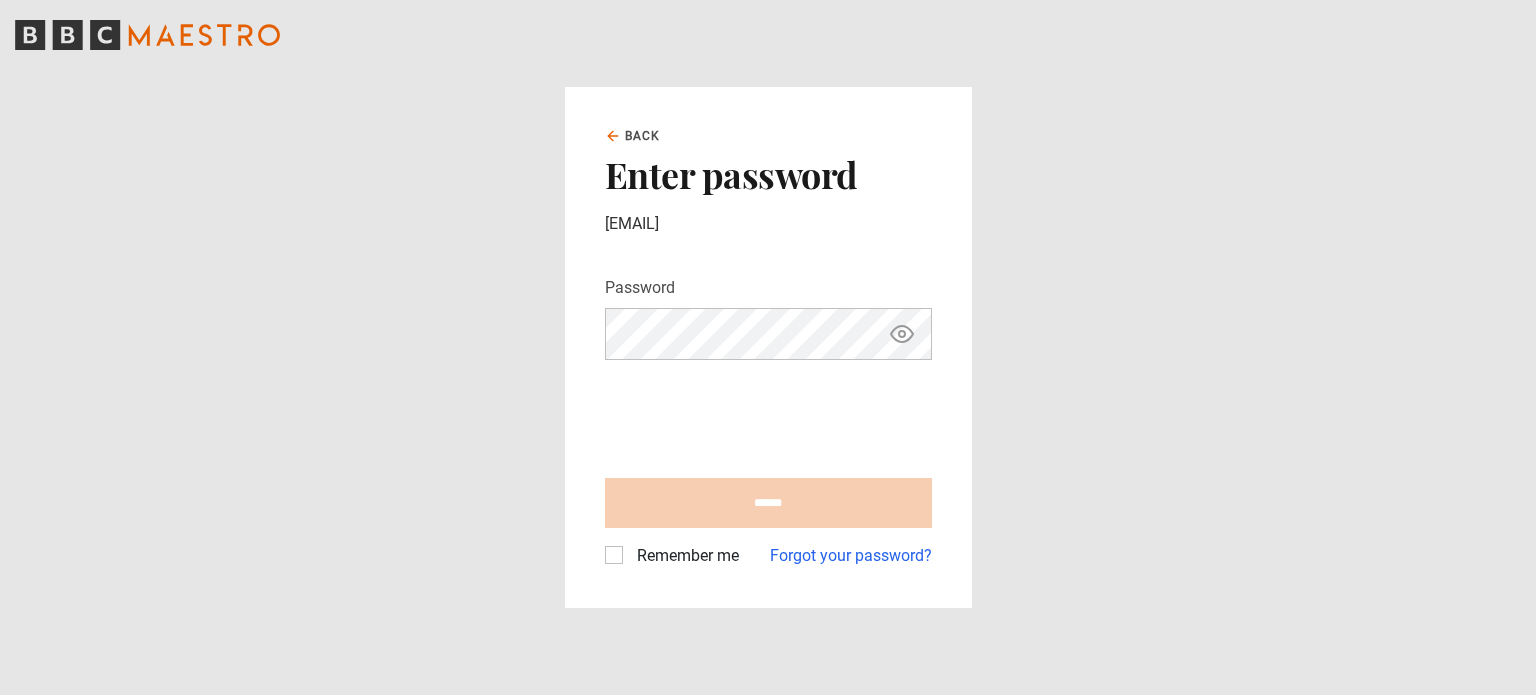 scroll, scrollTop: 0, scrollLeft: 0, axis: both 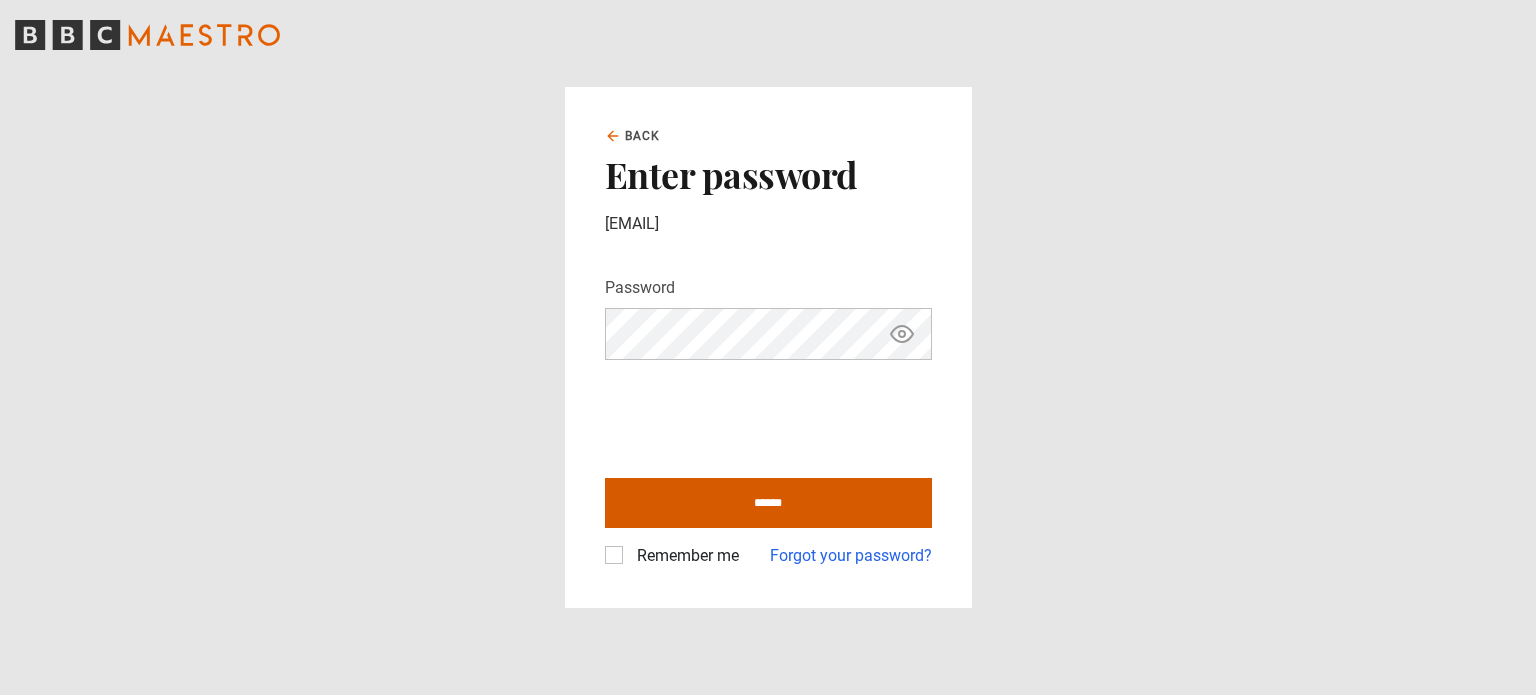 click on "******" at bounding box center (768, 503) 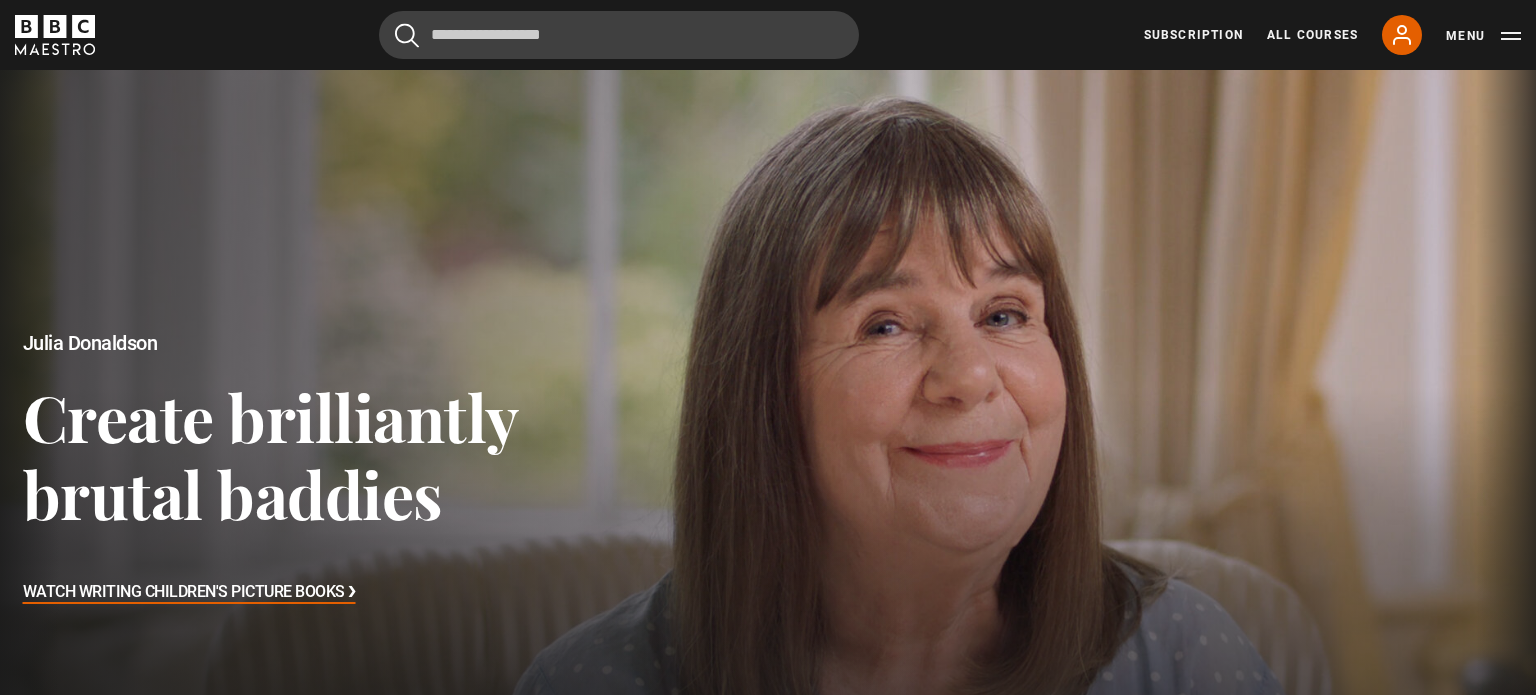 scroll, scrollTop: 0, scrollLeft: 0, axis: both 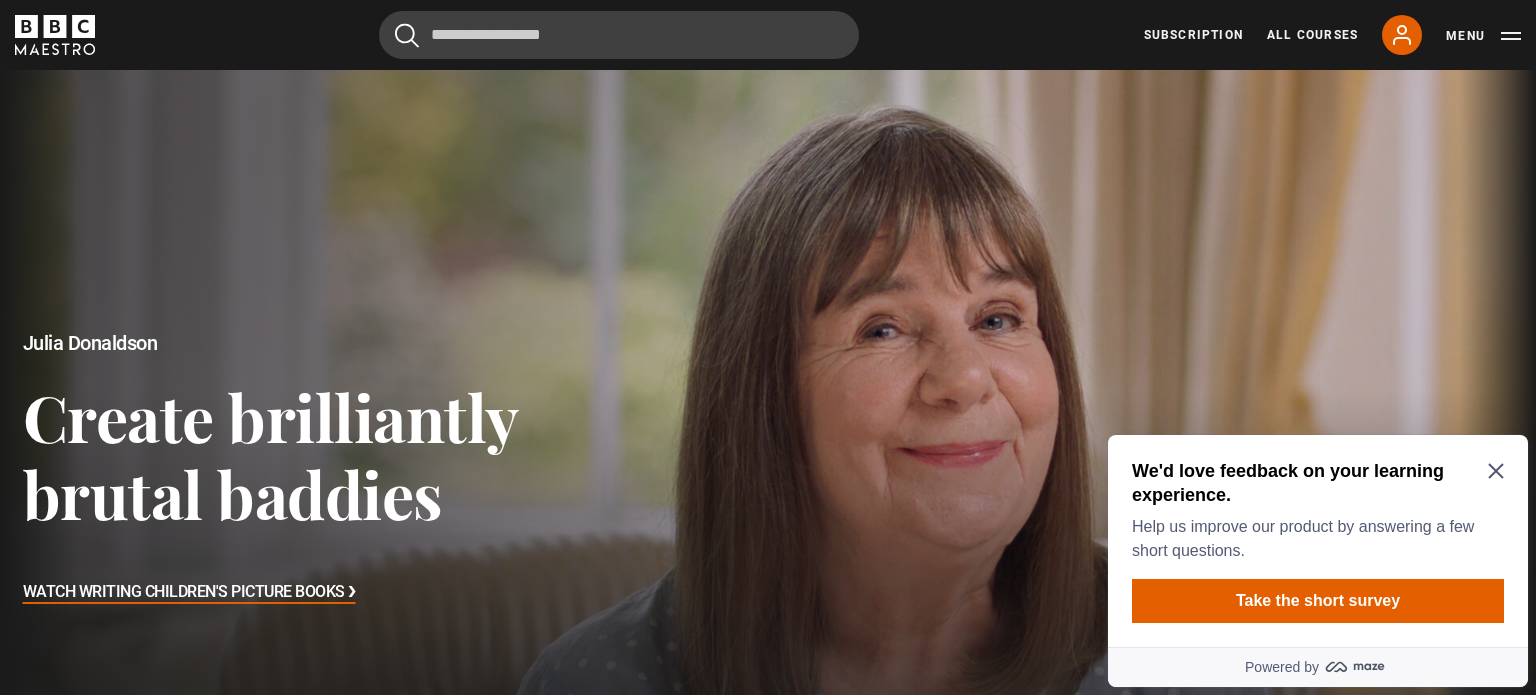 click 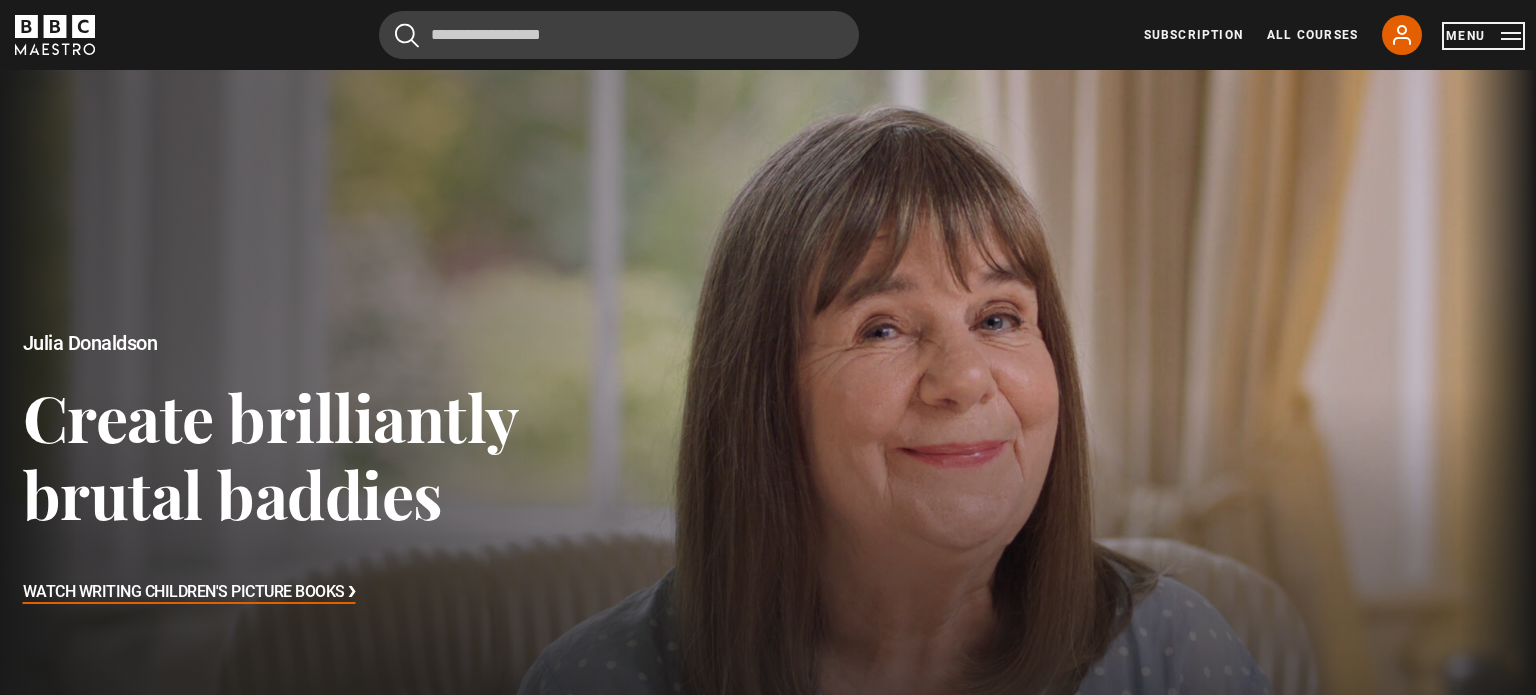 click on "Menu" at bounding box center (1483, 36) 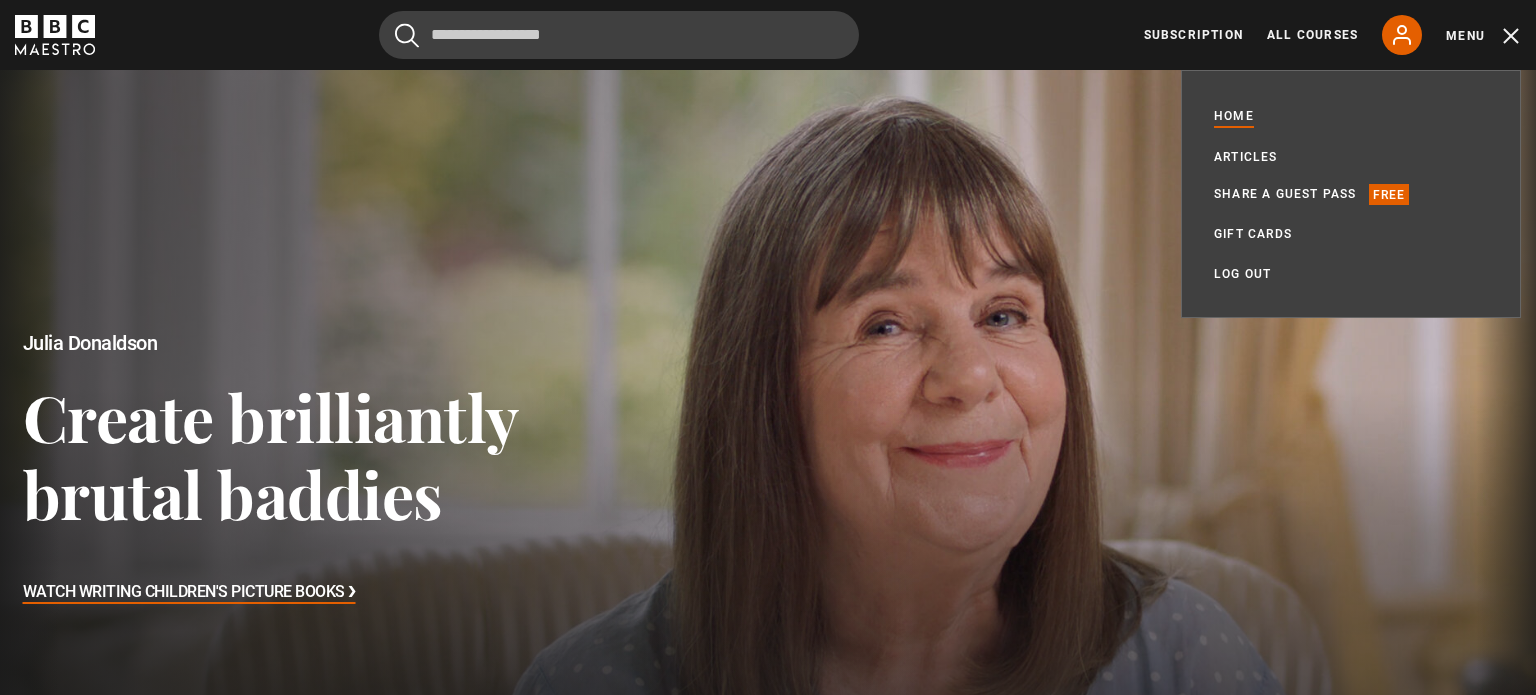 click at bounding box center [768, 470] 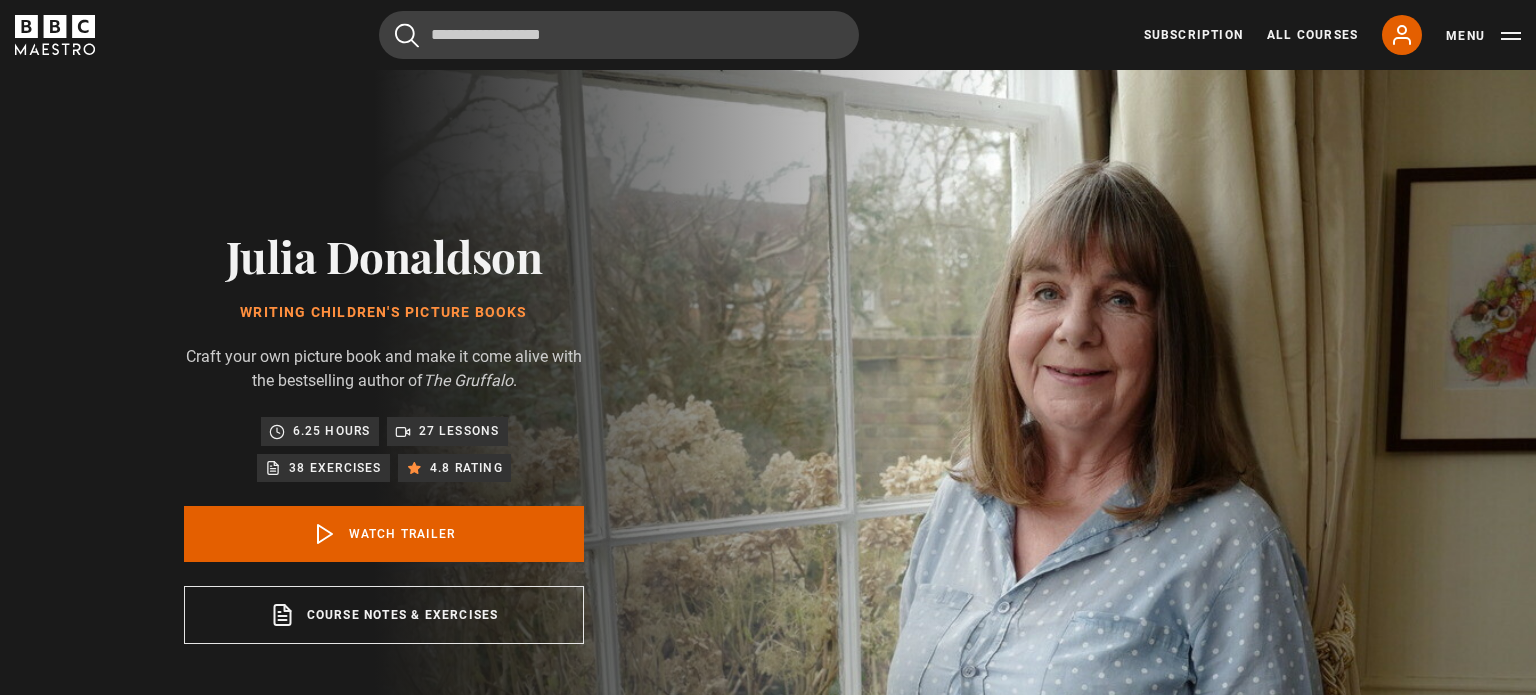 scroll, scrollTop: 0, scrollLeft: 0, axis: both 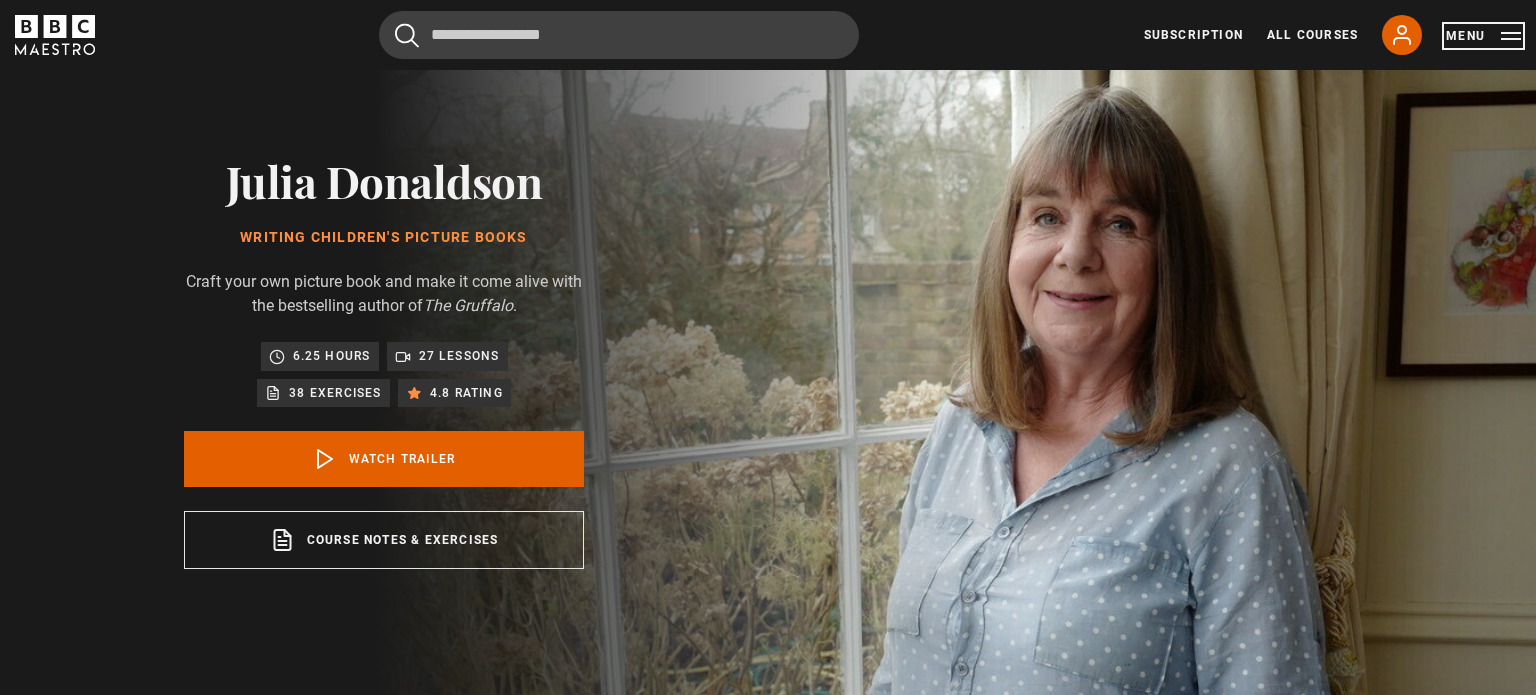 click on "Menu" at bounding box center (1483, 36) 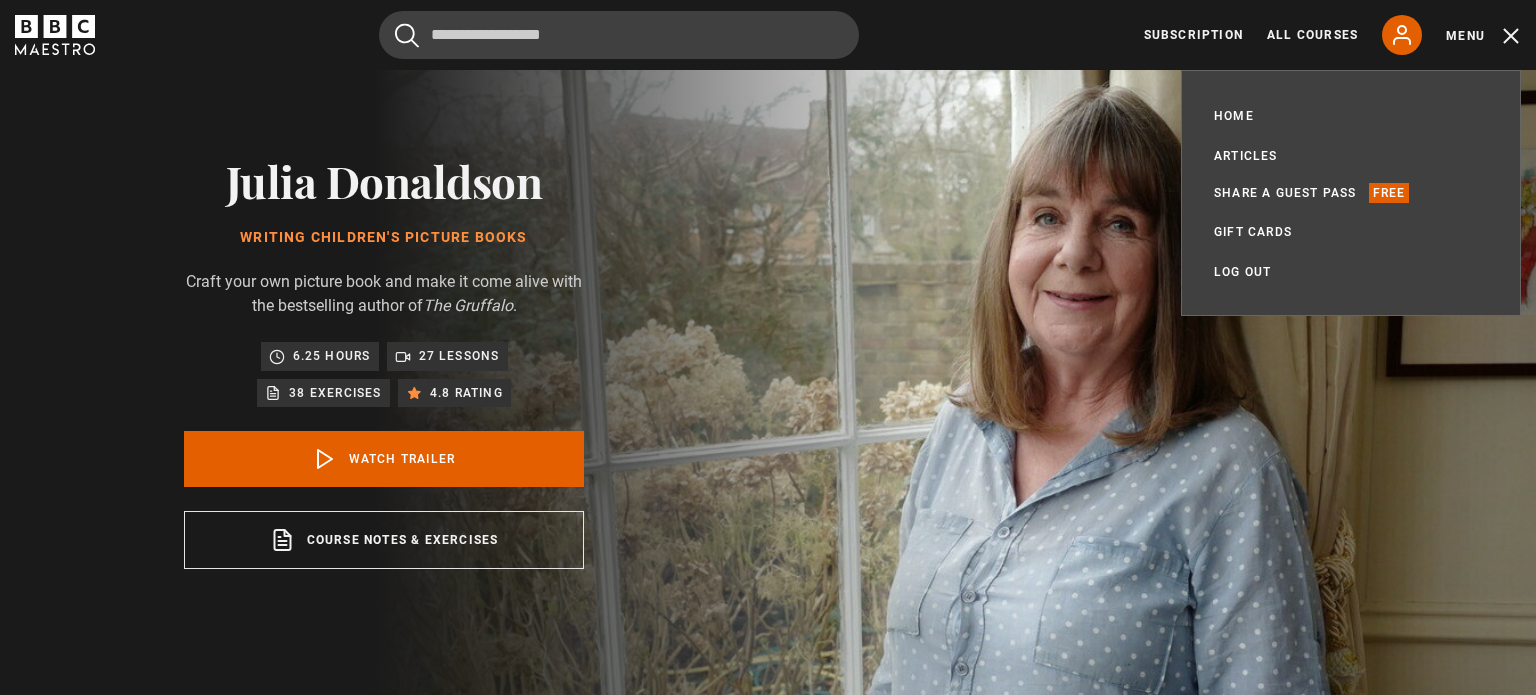 click on "Julia Donaldson
Writing Children's Picture Books
Craft your own picture book and make it come alive with the bestselling author of  The Gruffalo .
6.25 hours
27 lessons
38
exercises
4.8 rating
Watch Trailer
Course notes & exercises
opens in a new tab" at bounding box center (384, 362) 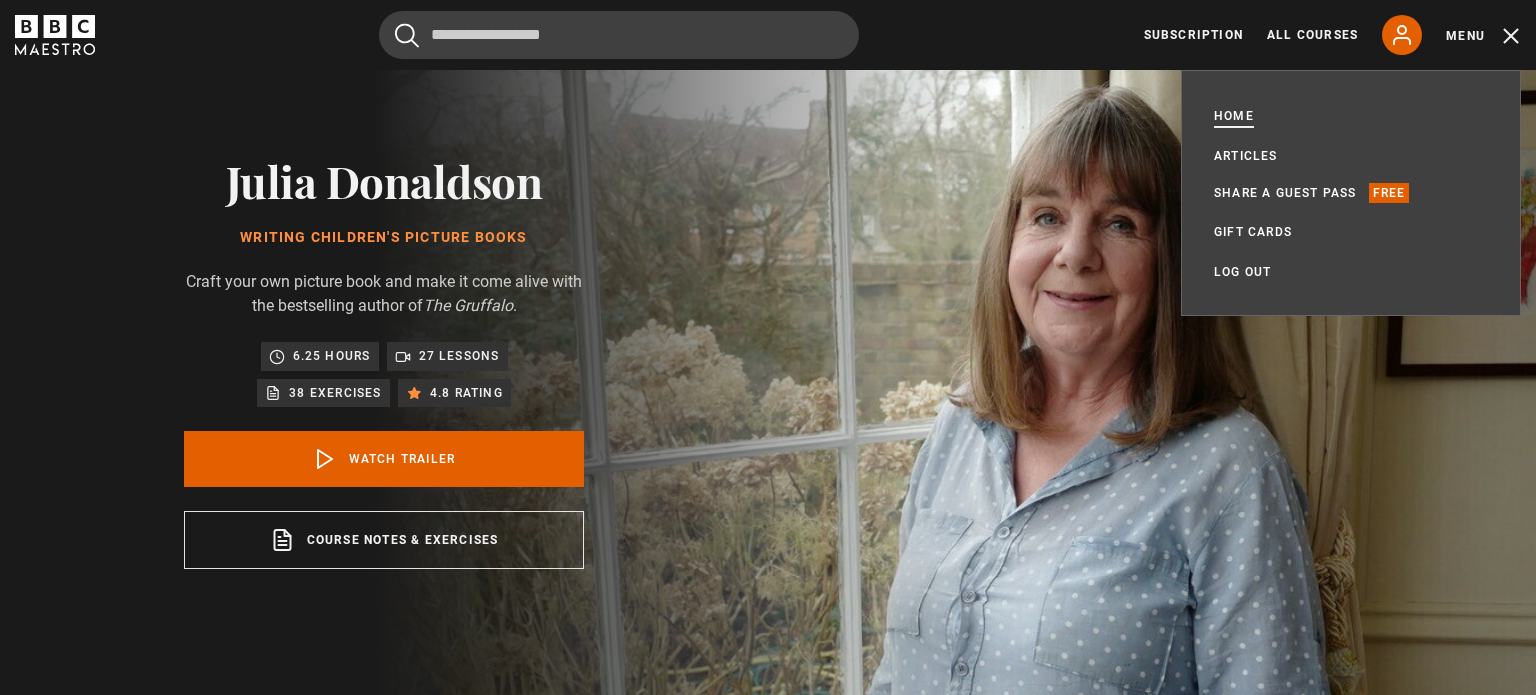 click on "Home" at bounding box center [1234, 116] 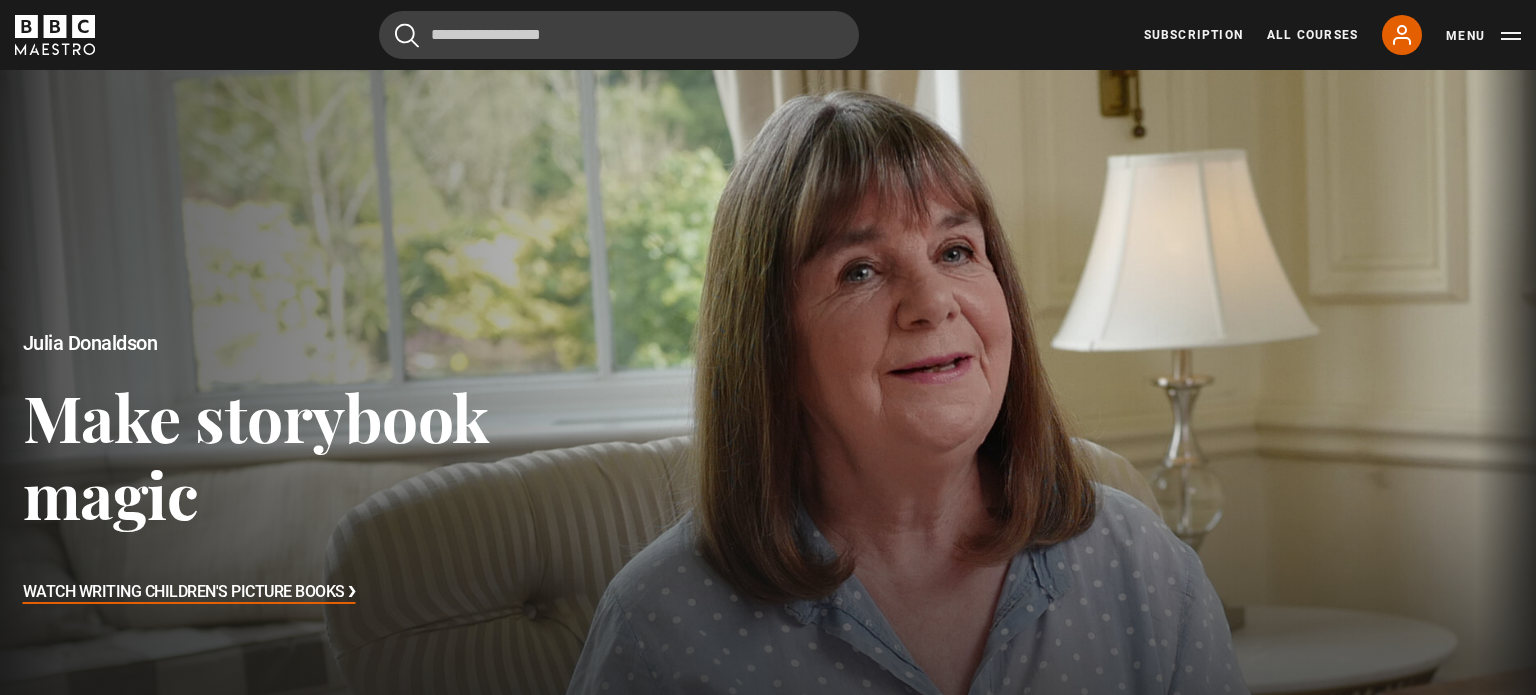 scroll, scrollTop: 0, scrollLeft: 0, axis: both 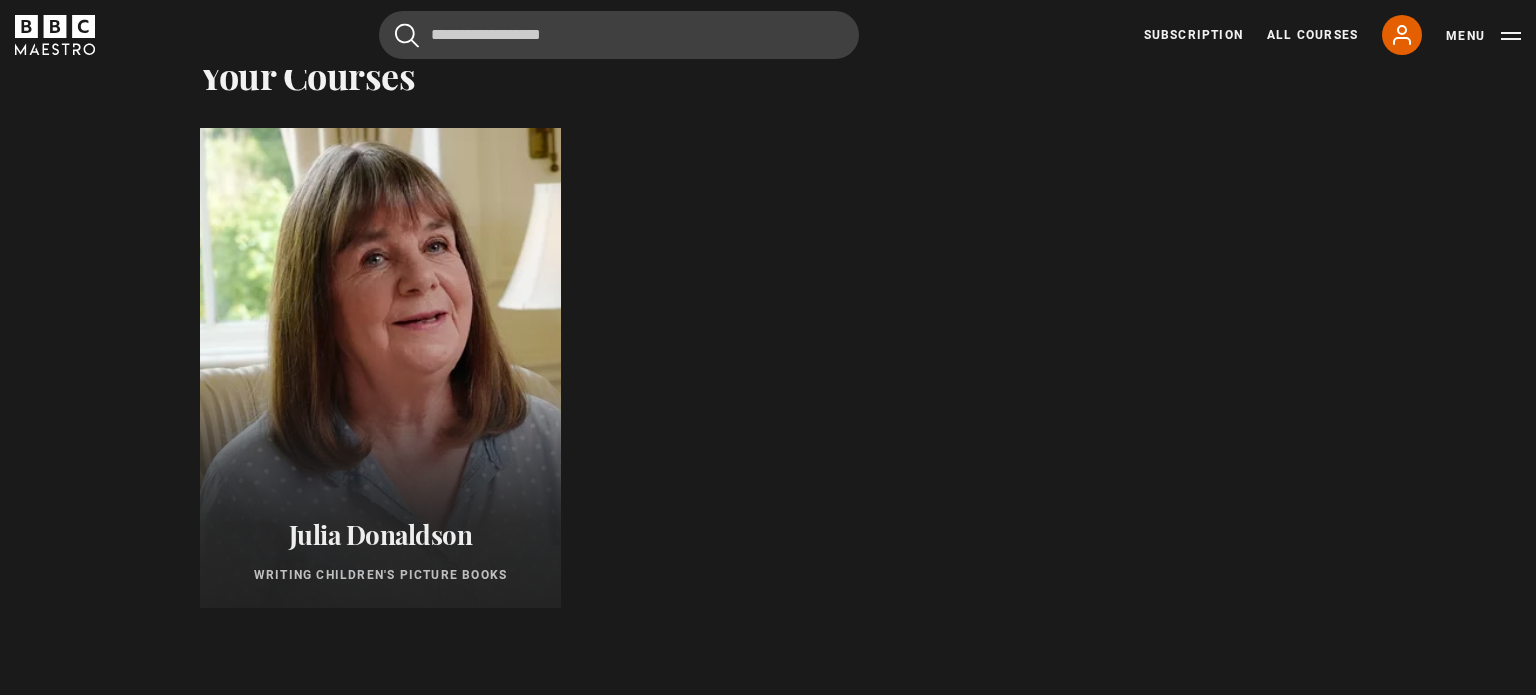 click at bounding box center [380, 368] 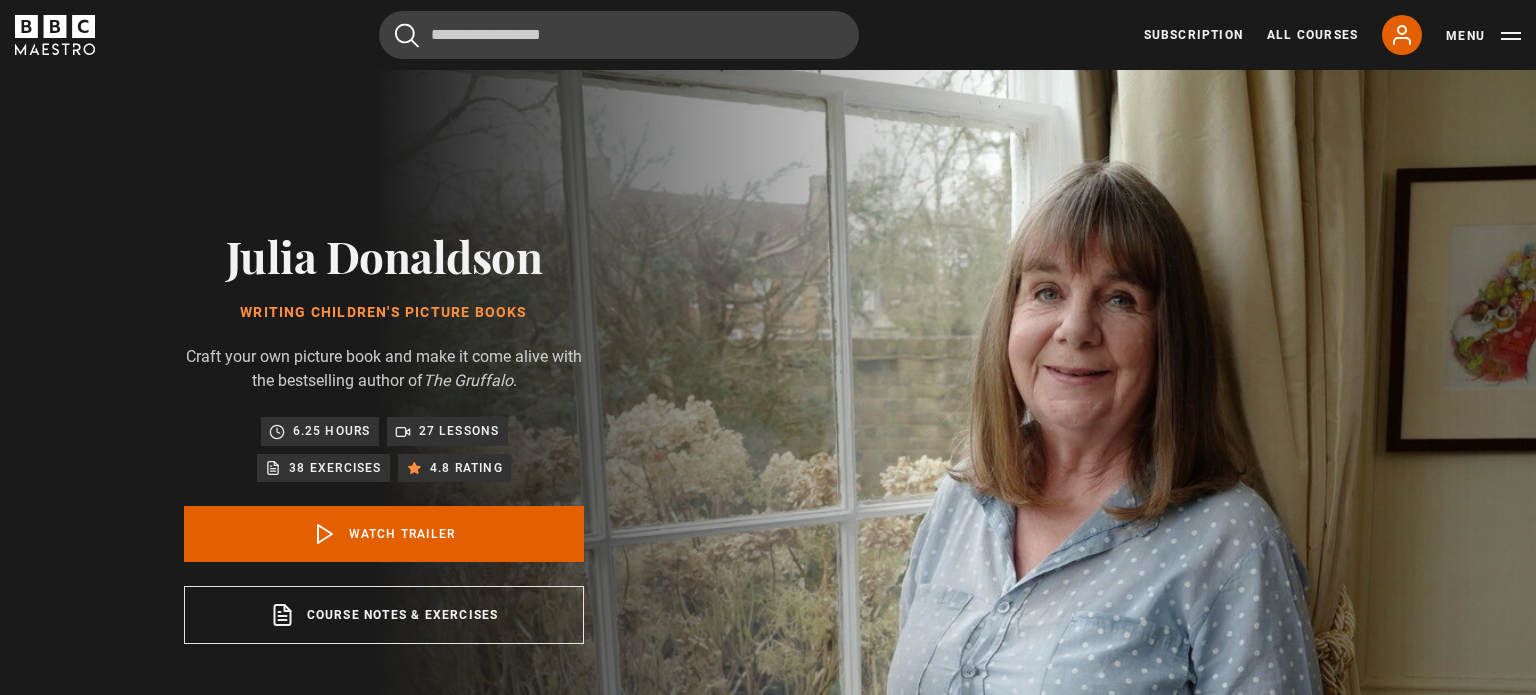 scroll, scrollTop: 0, scrollLeft: 0, axis: both 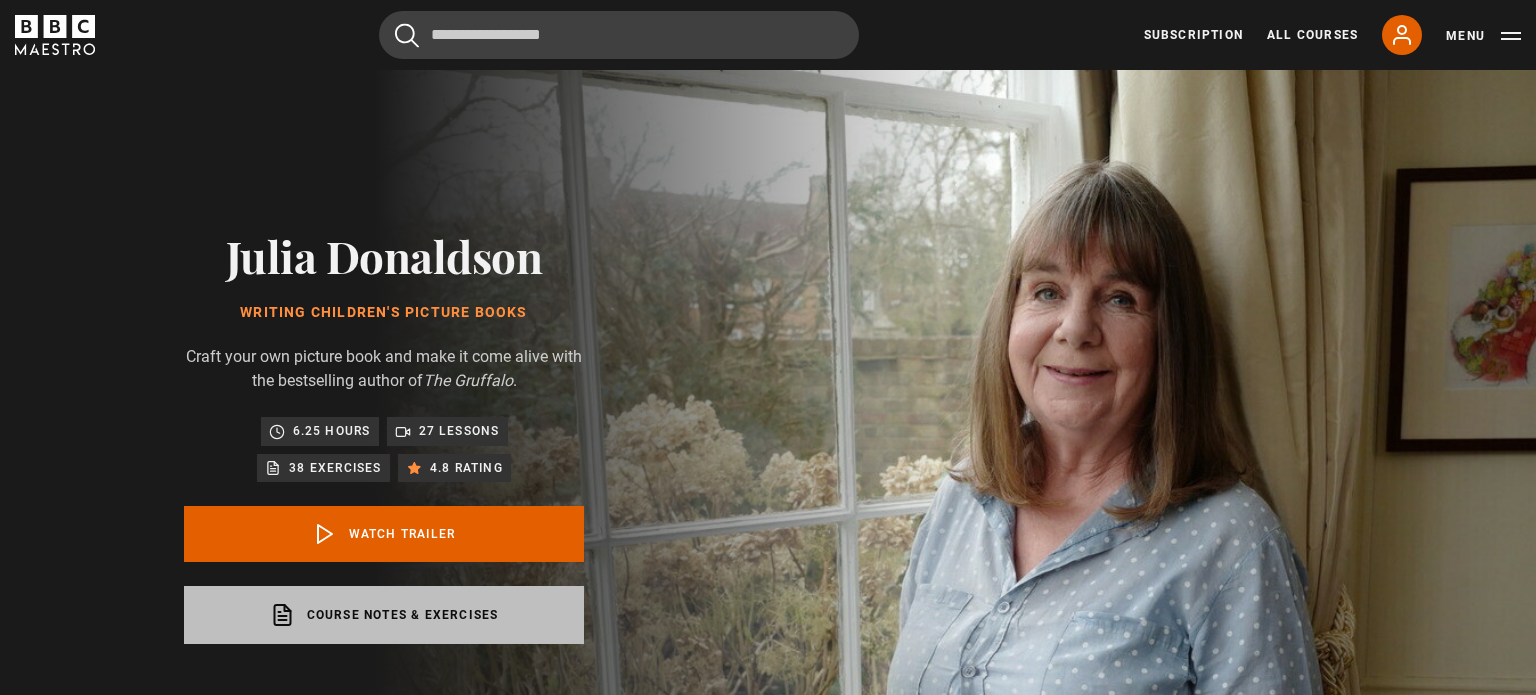 click on "Course notes & exercises
opens in a new tab" at bounding box center [384, 615] 